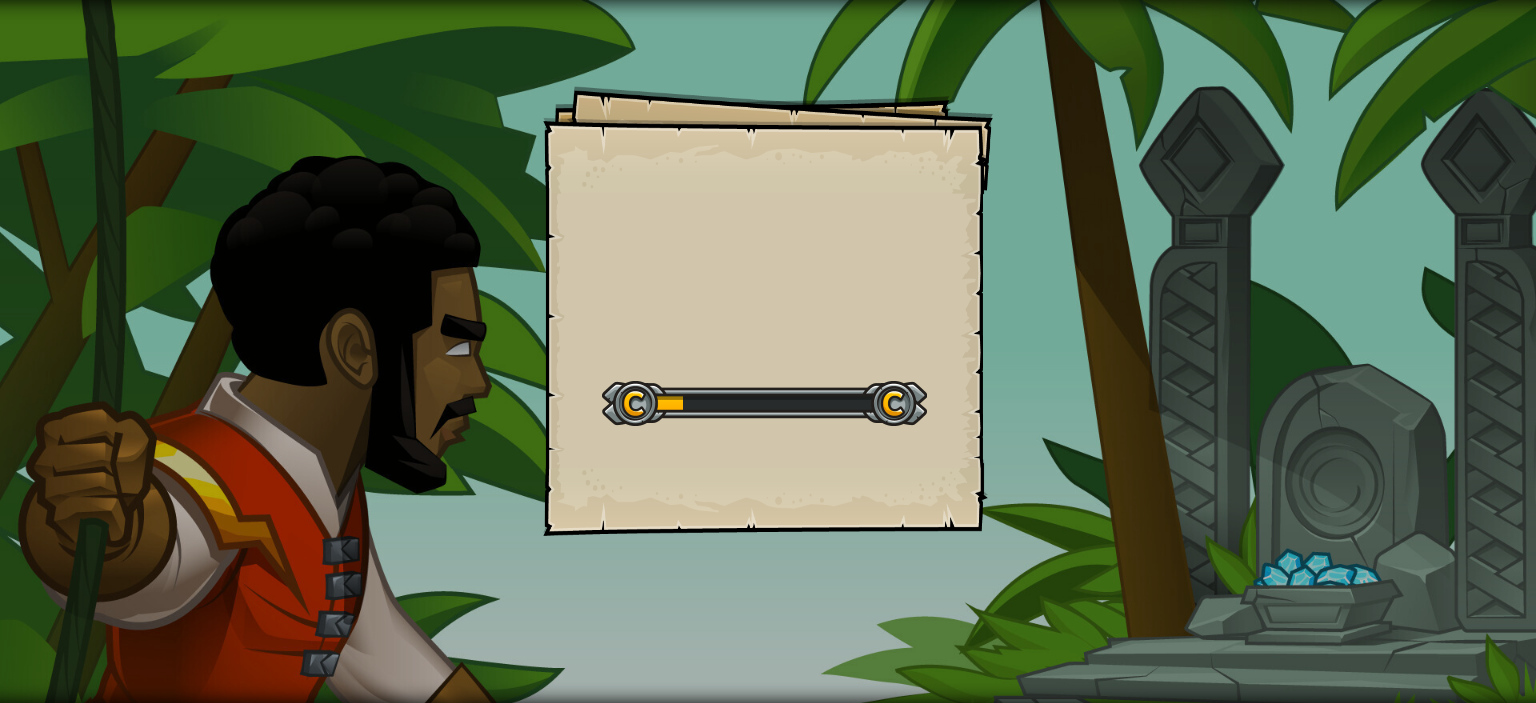 scroll, scrollTop: 0, scrollLeft: 0, axis: both 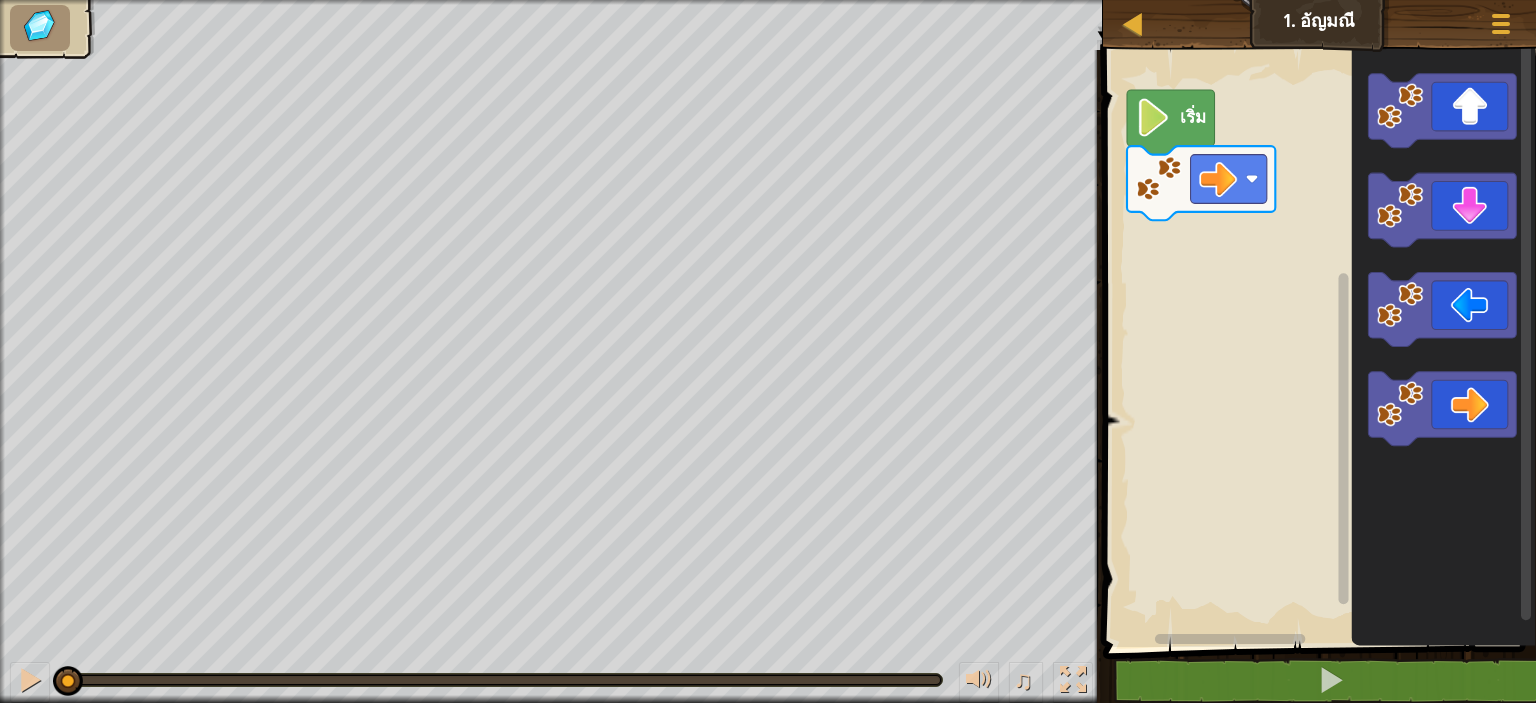 click 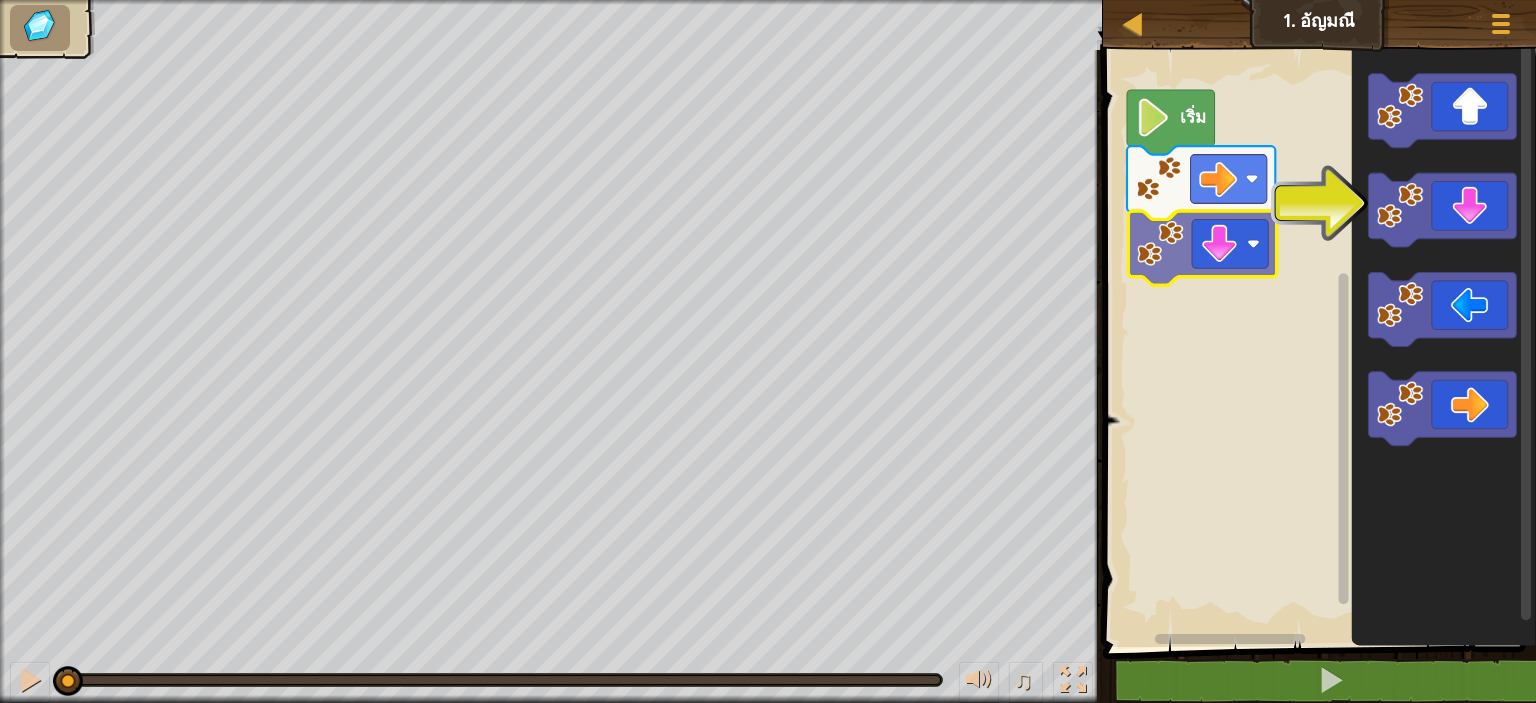 click on "เริ่ม" at bounding box center [1316, 343] 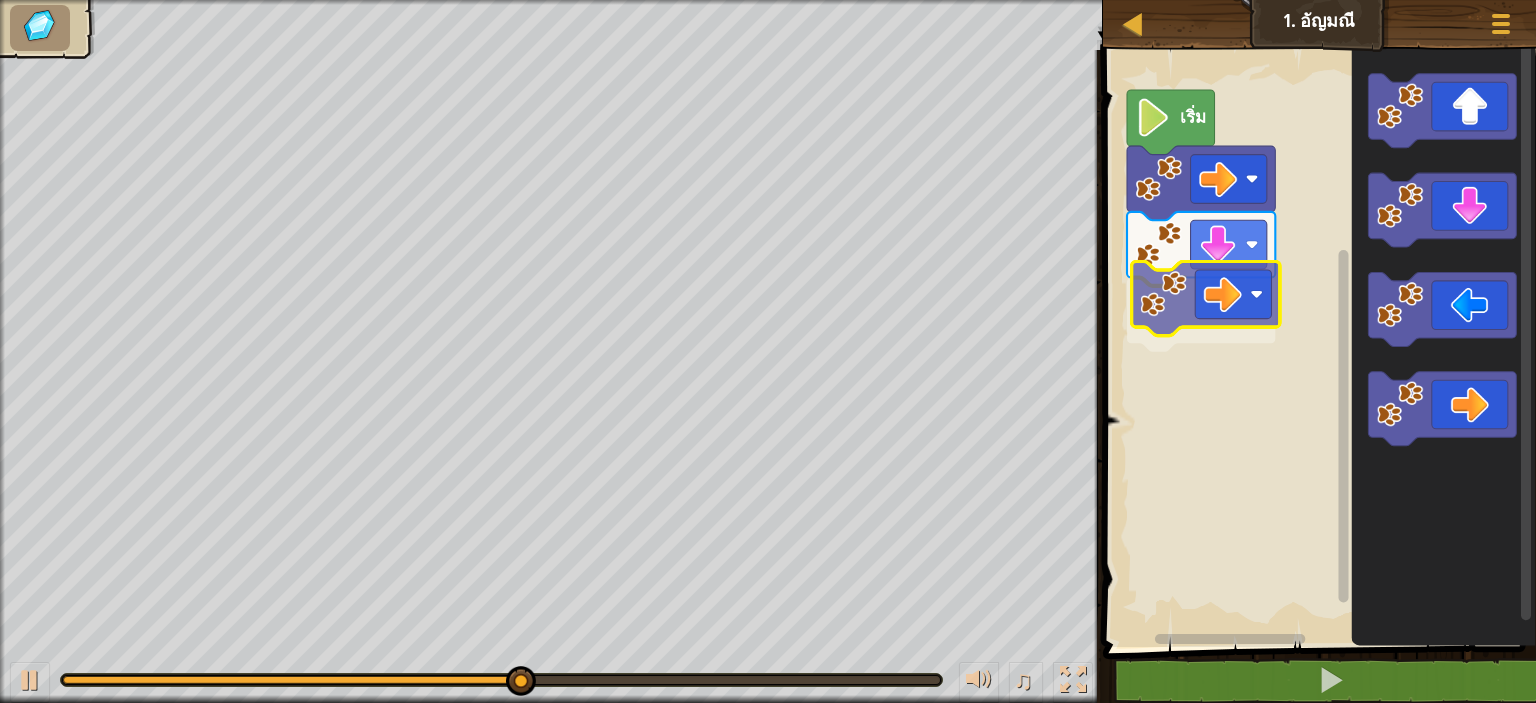 click on "เริ่ม" at bounding box center (1316, 343) 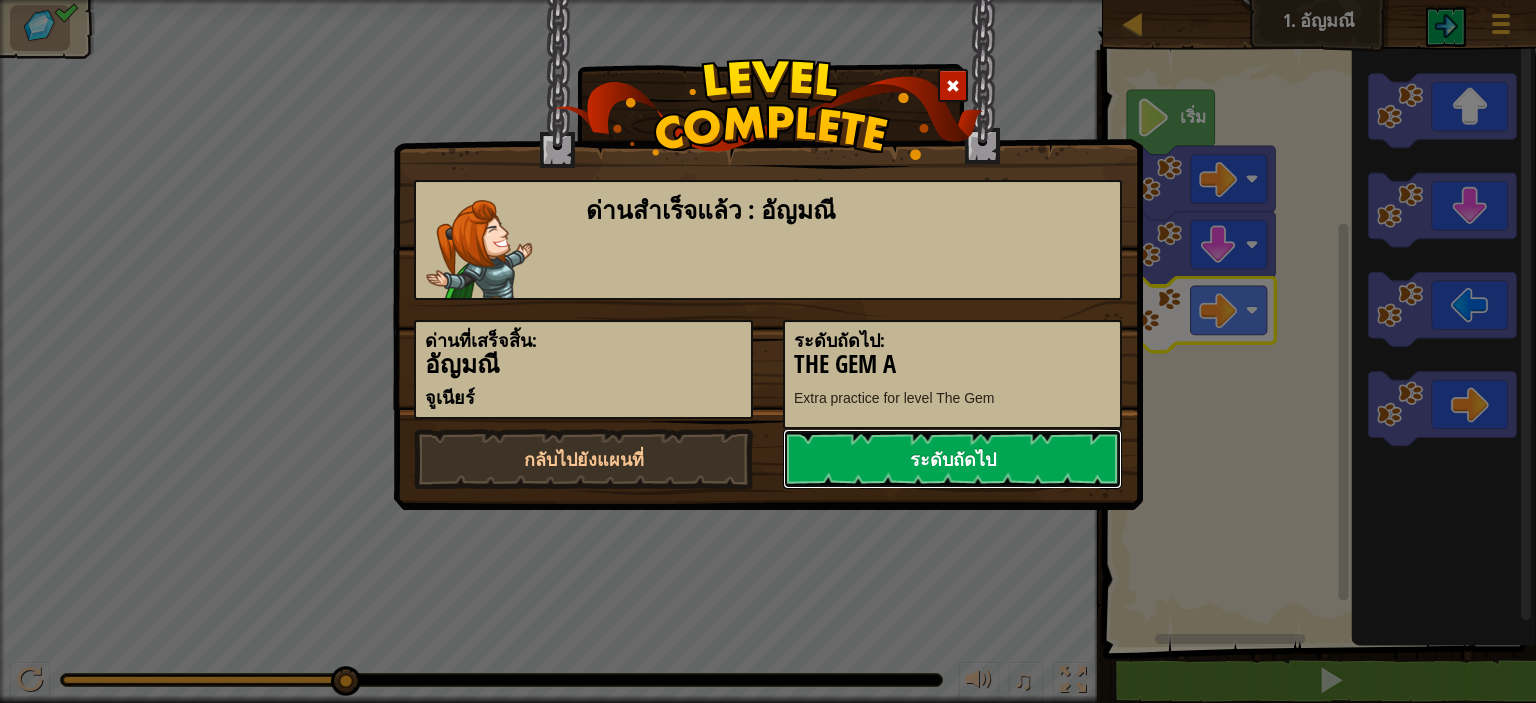 click on "ระดับถัดไป" at bounding box center [952, 459] 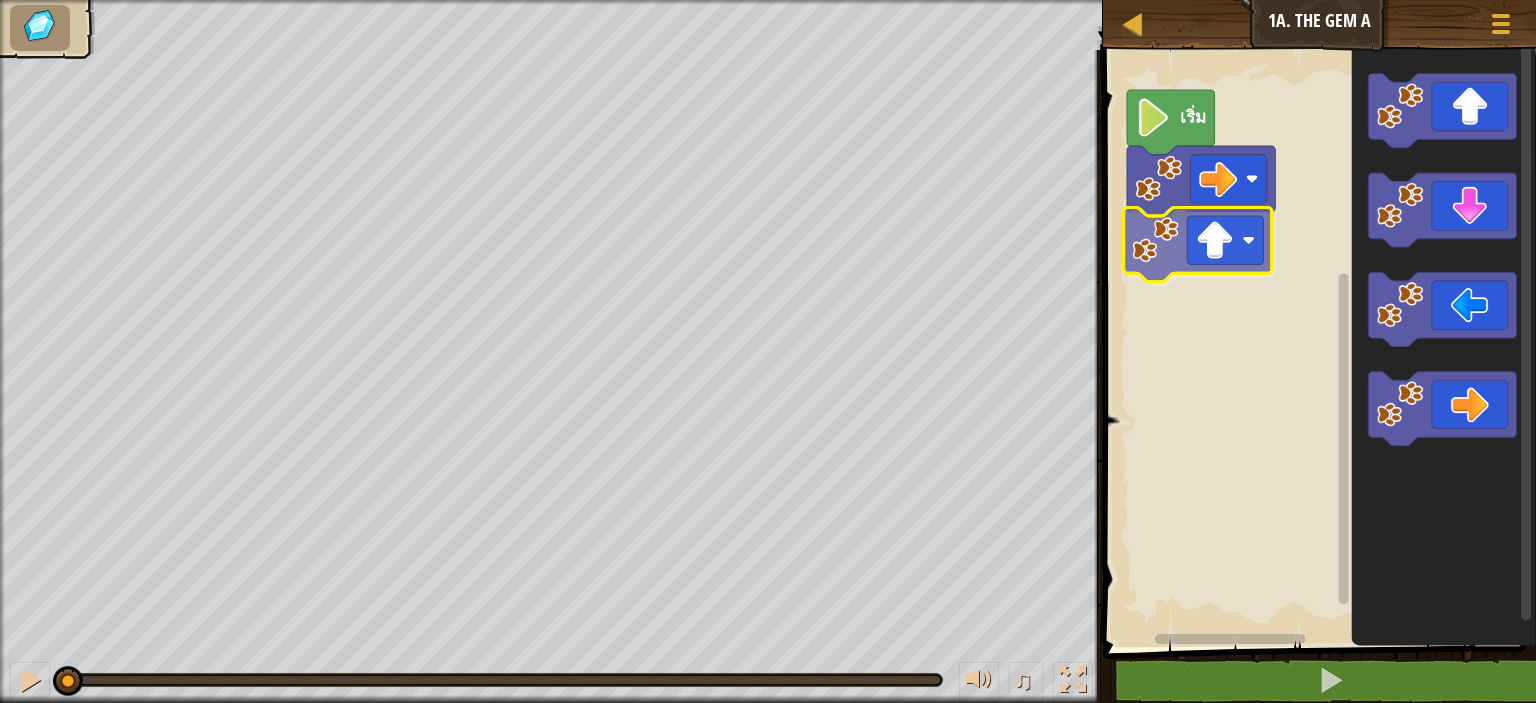 click on "เริ่ม" at bounding box center (1316, 343) 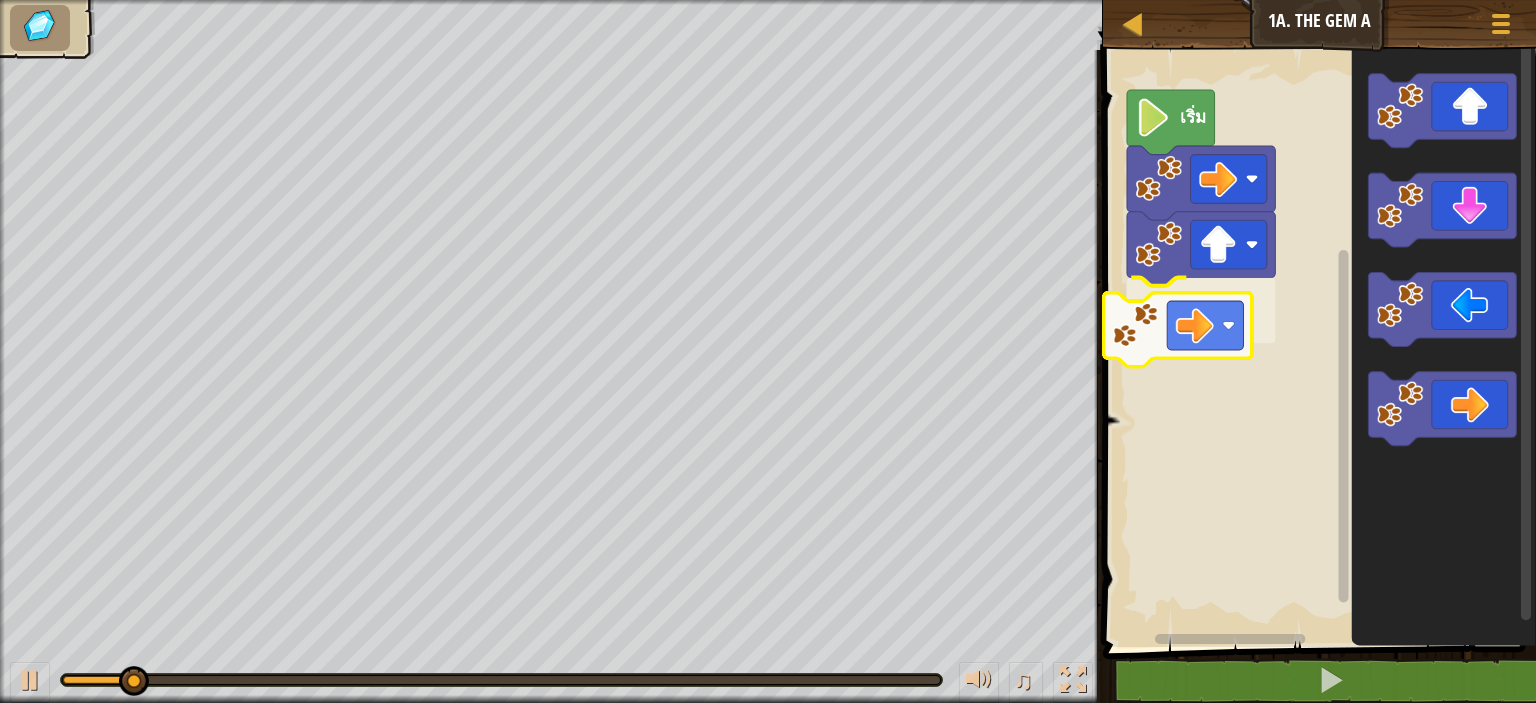 click on "เริ่ม" at bounding box center (1316, 343) 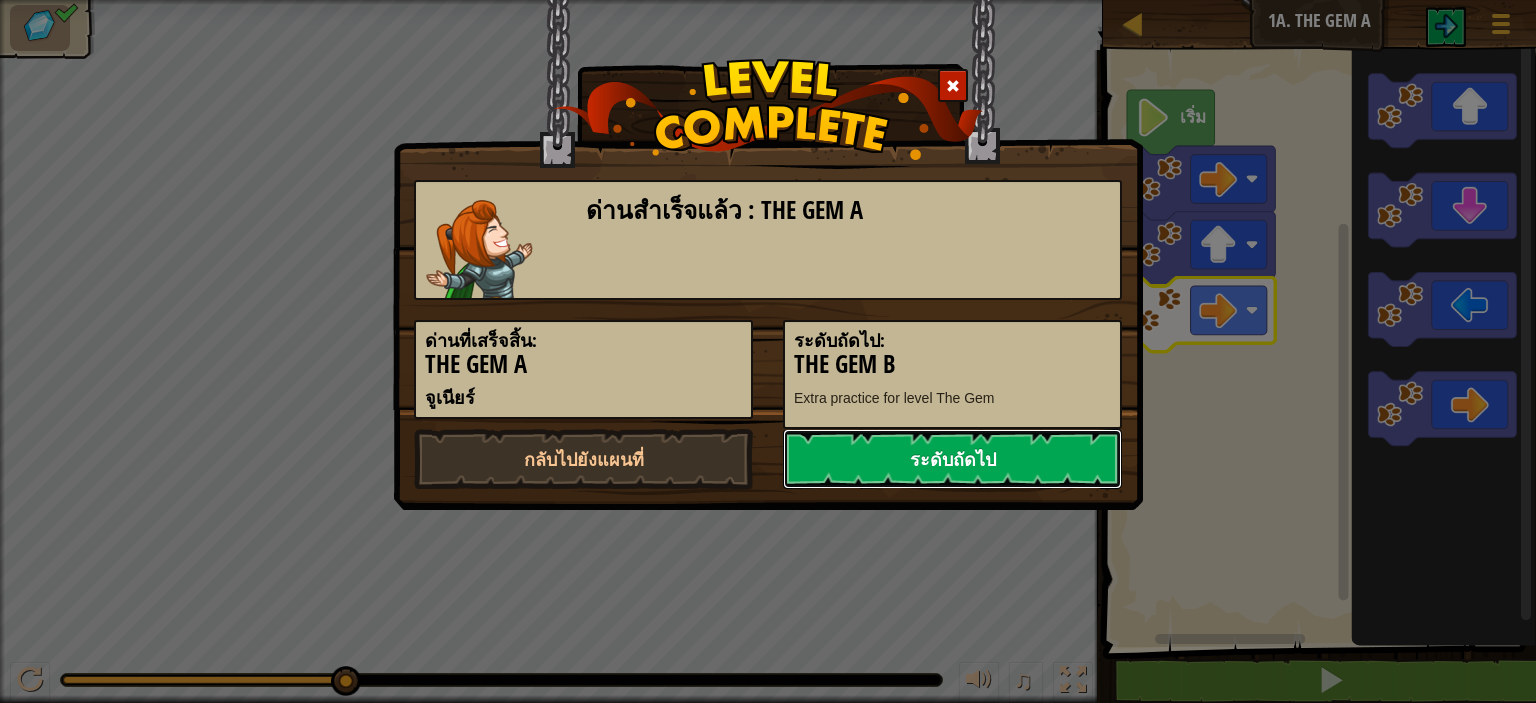 click on "ระดับถัดไป" at bounding box center (952, 459) 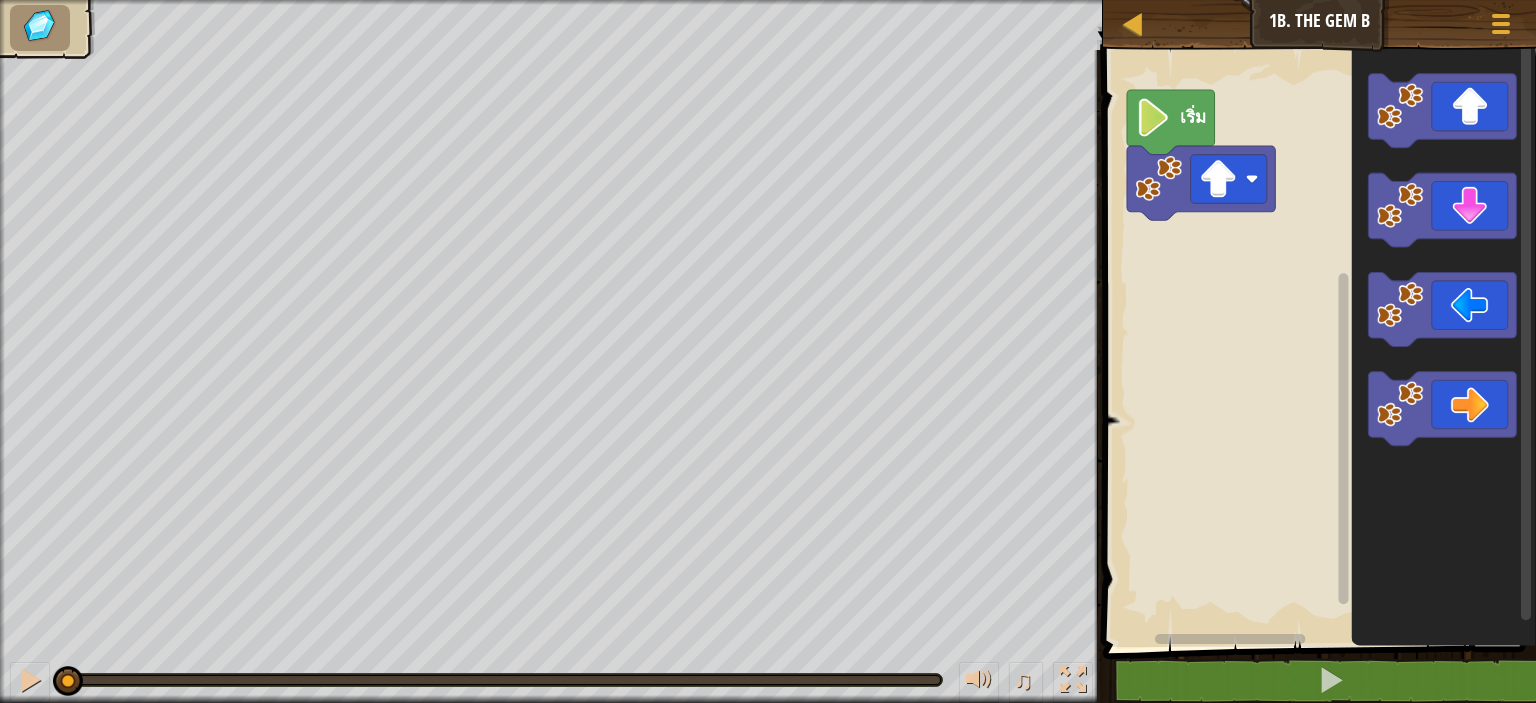 click 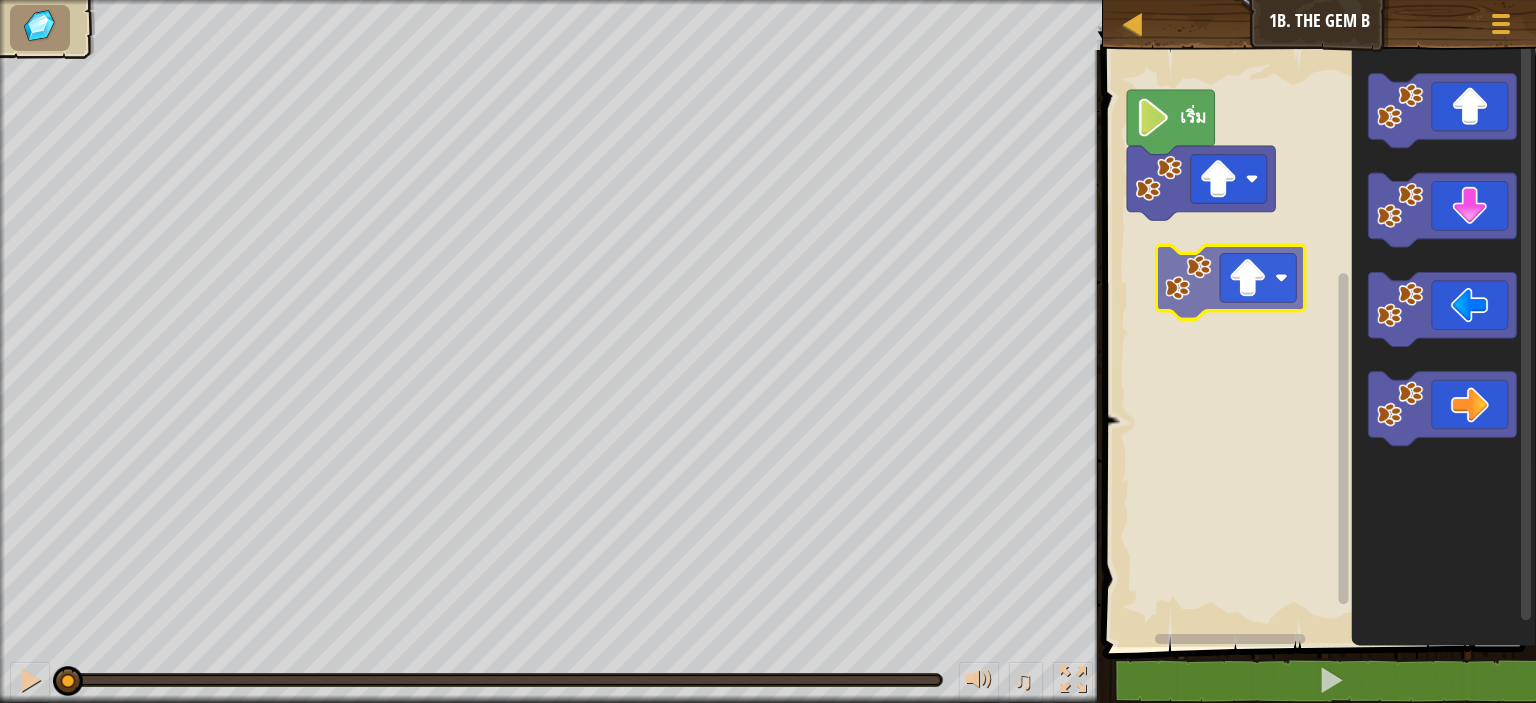 click on "เริ่ม" at bounding box center [1316, 343] 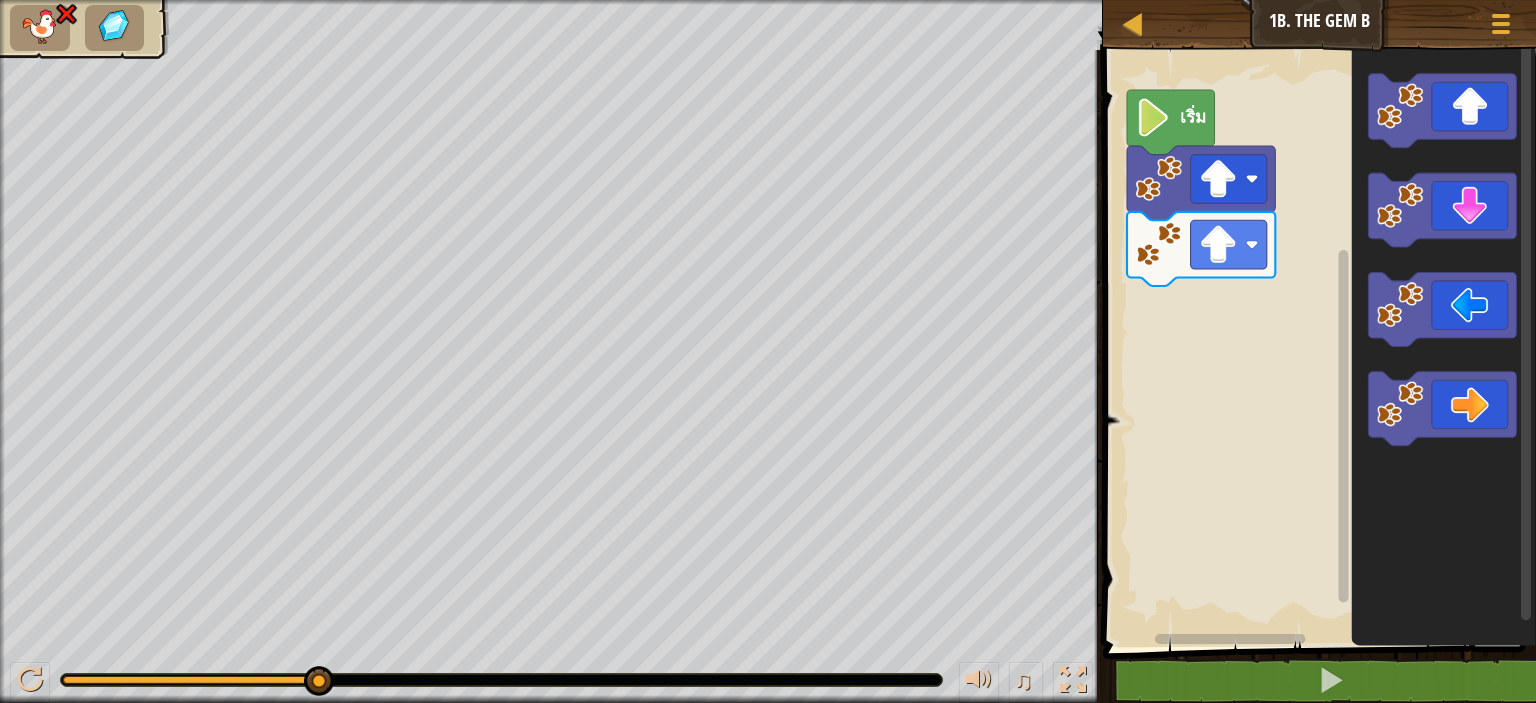 click 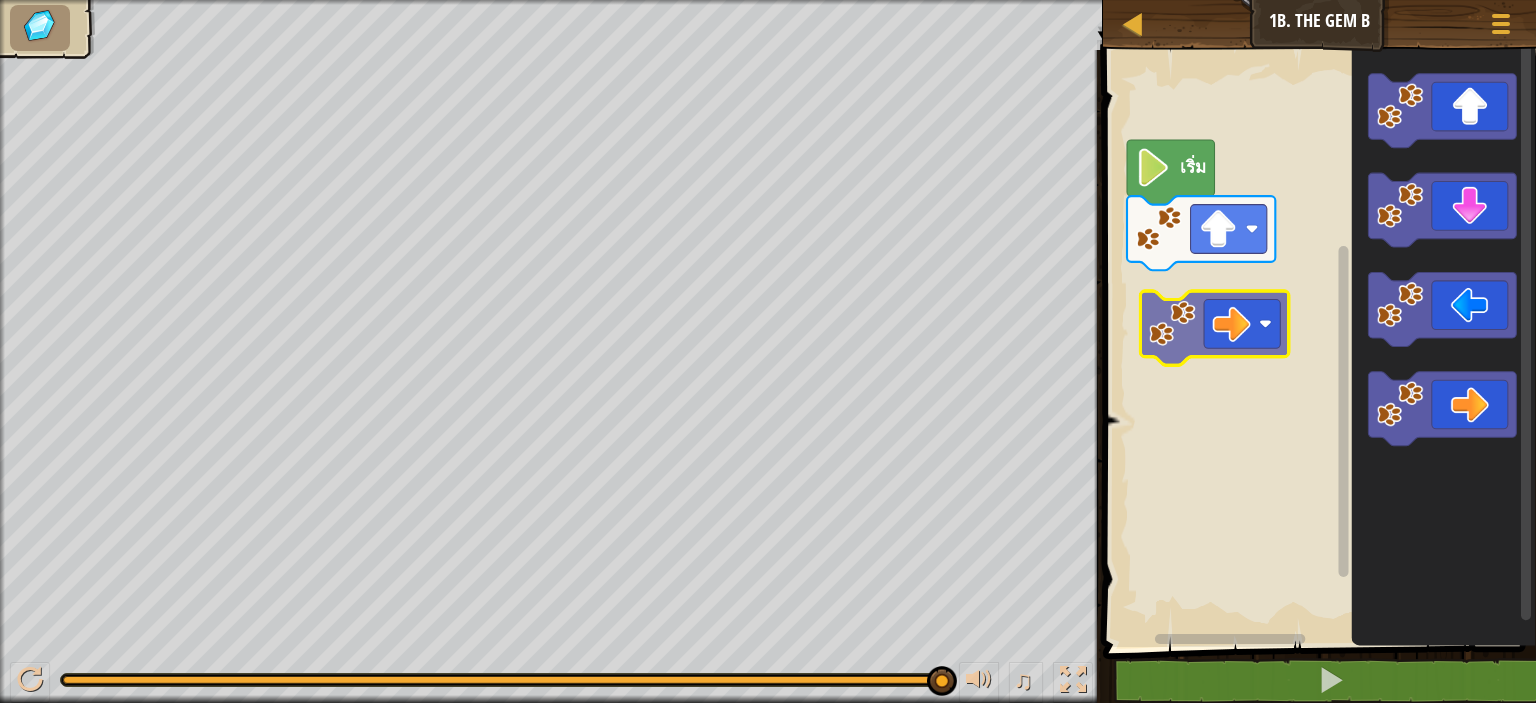 click on "เริ่ม" at bounding box center (1316, 343) 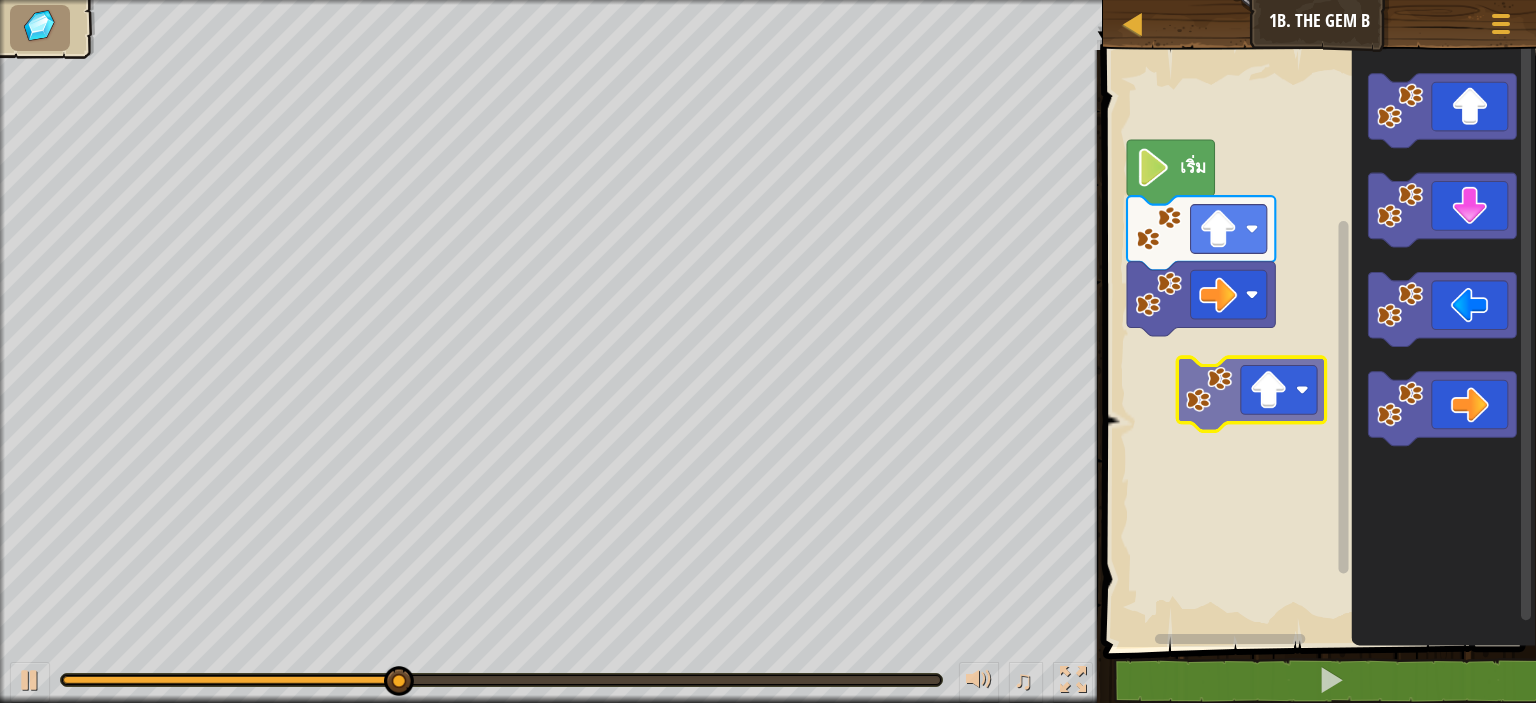 click on "เริ่ม" at bounding box center [1316, 343] 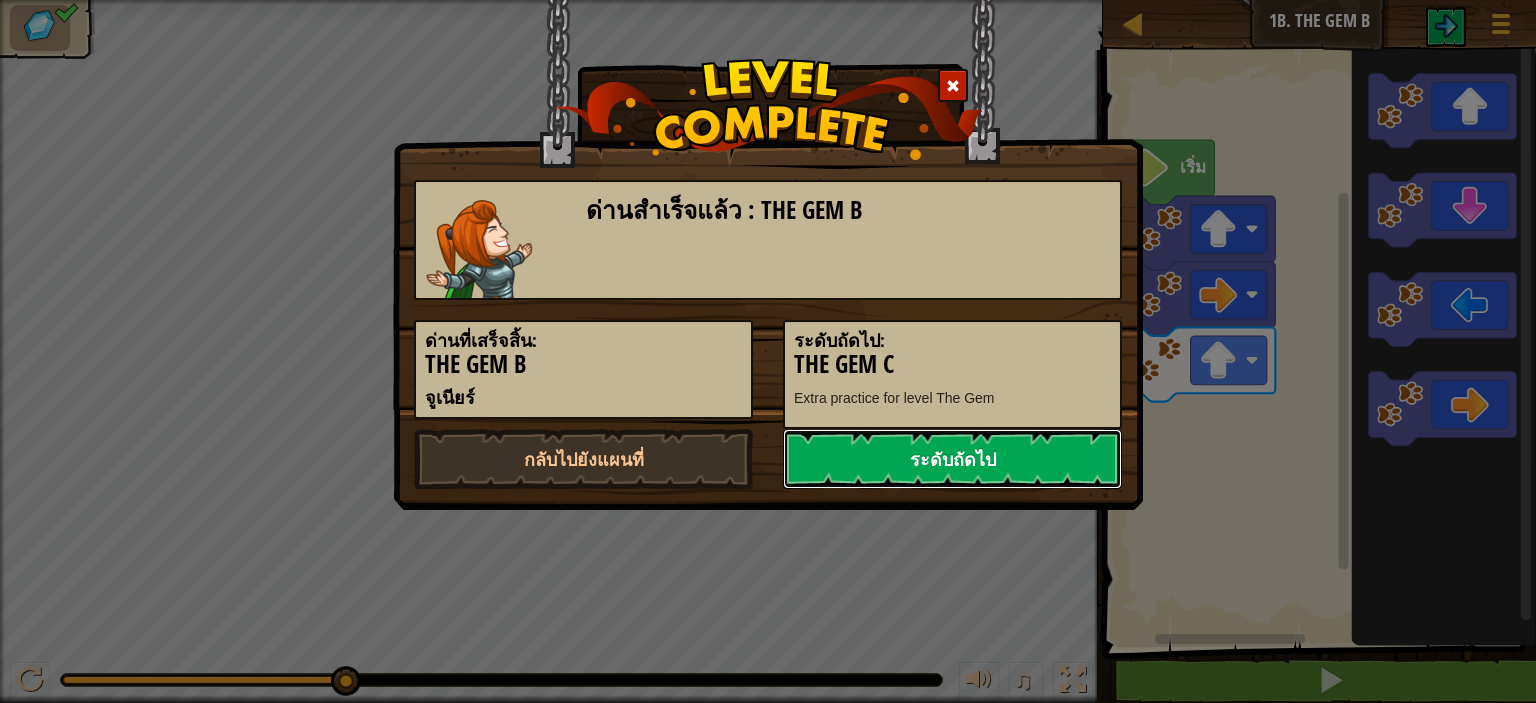 click on "ระดับถัดไป" at bounding box center [952, 459] 